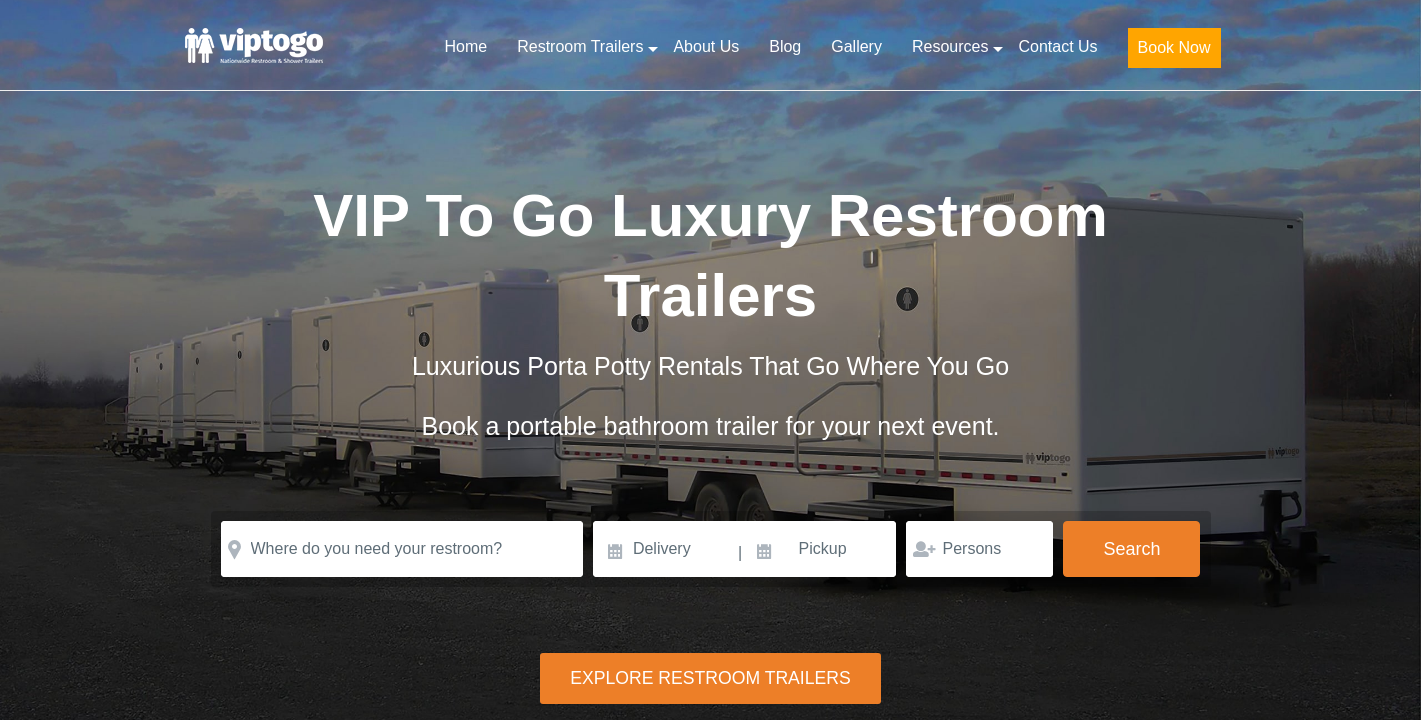 scroll, scrollTop: 0, scrollLeft: 0, axis: both 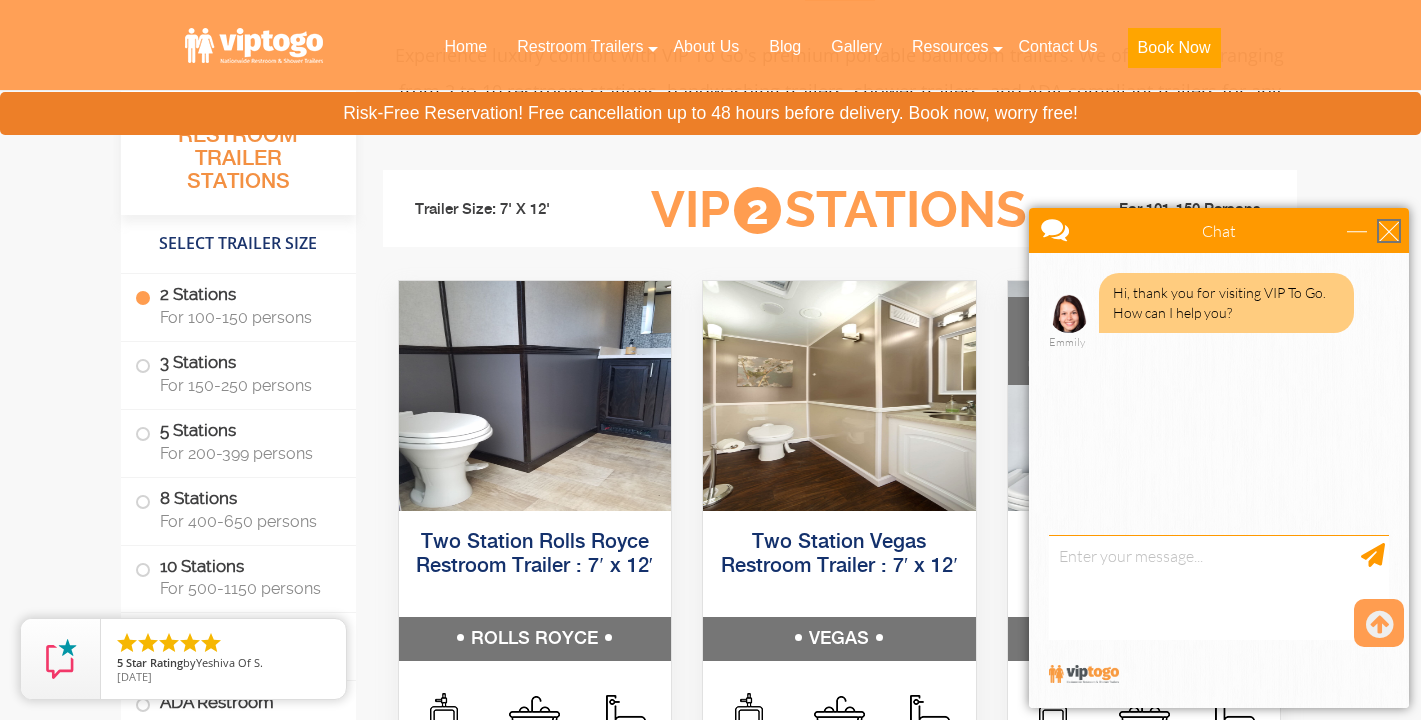click at bounding box center [1389, 231] 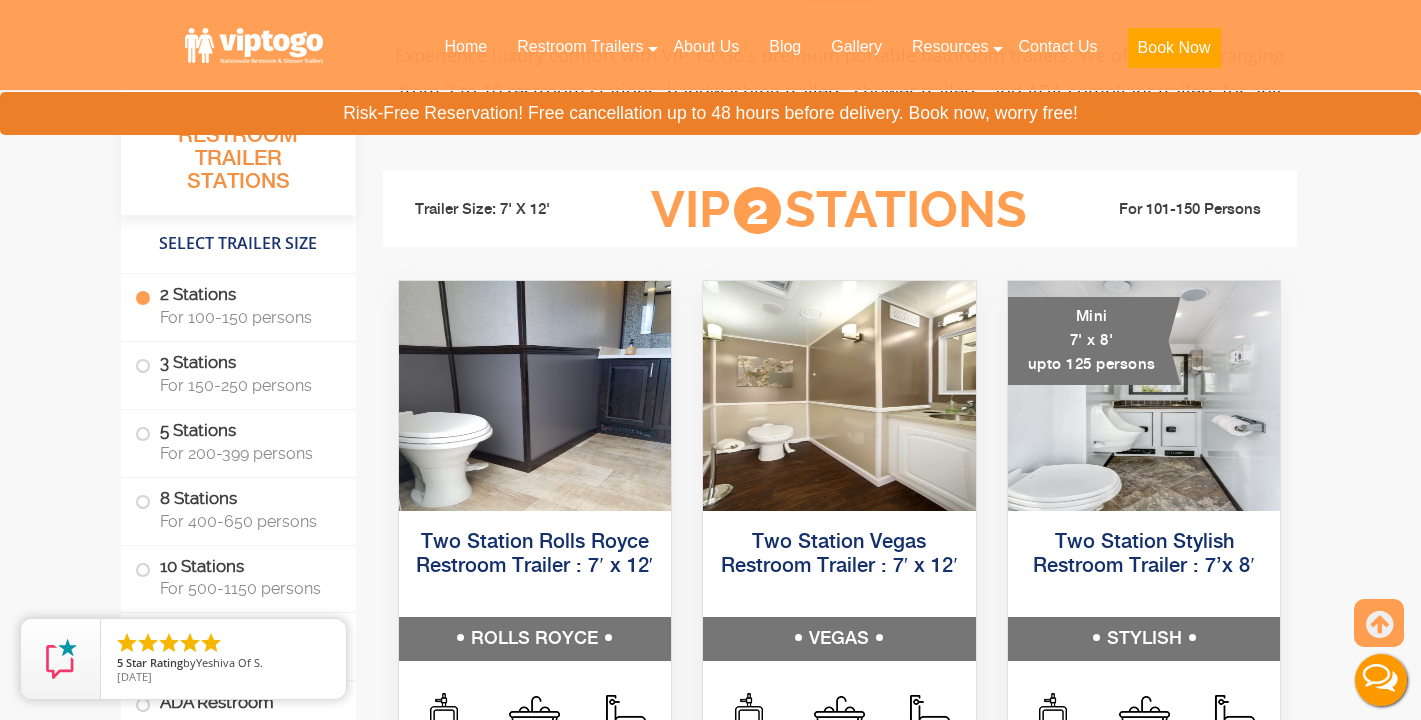 scroll, scrollTop: 0, scrollLeft: 0, axis: both 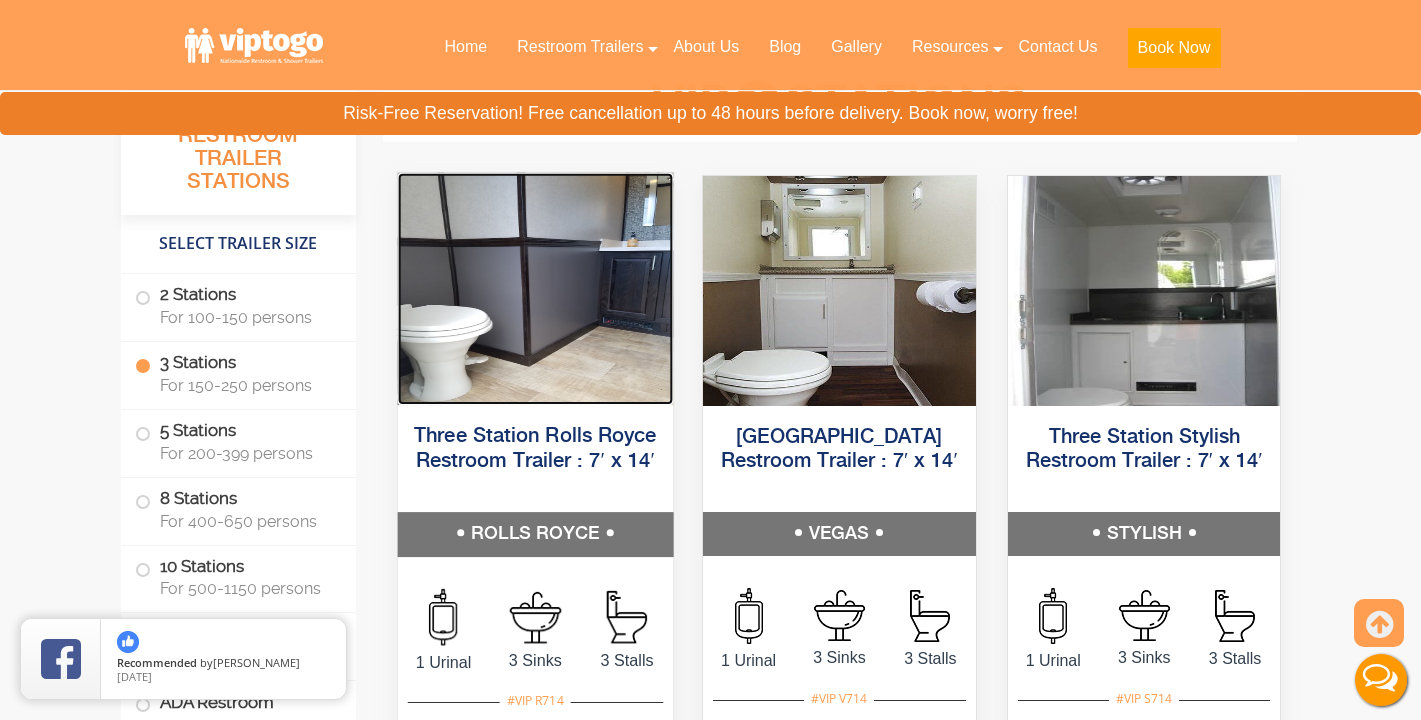 click at bounding box center (534, 288) 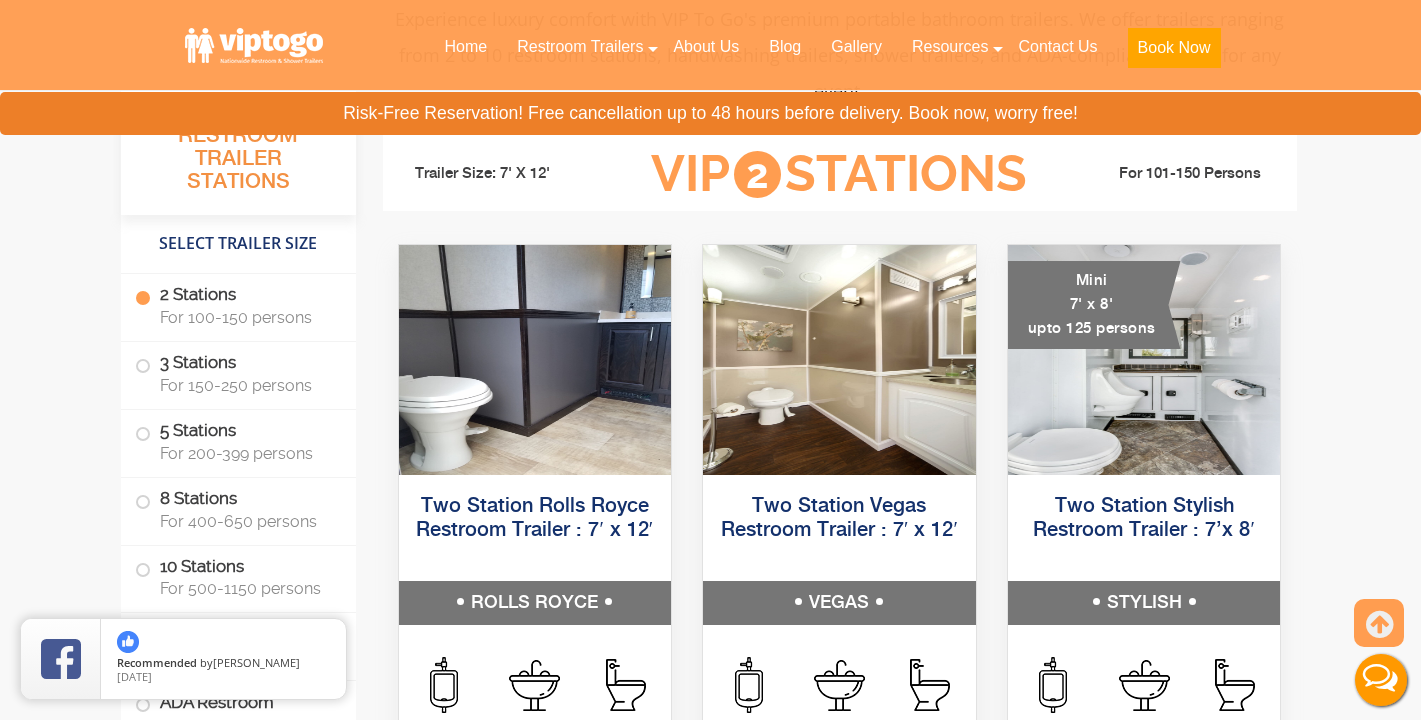 scroll, scrollTop: 859, scrollLeft: 0, axis: vertical 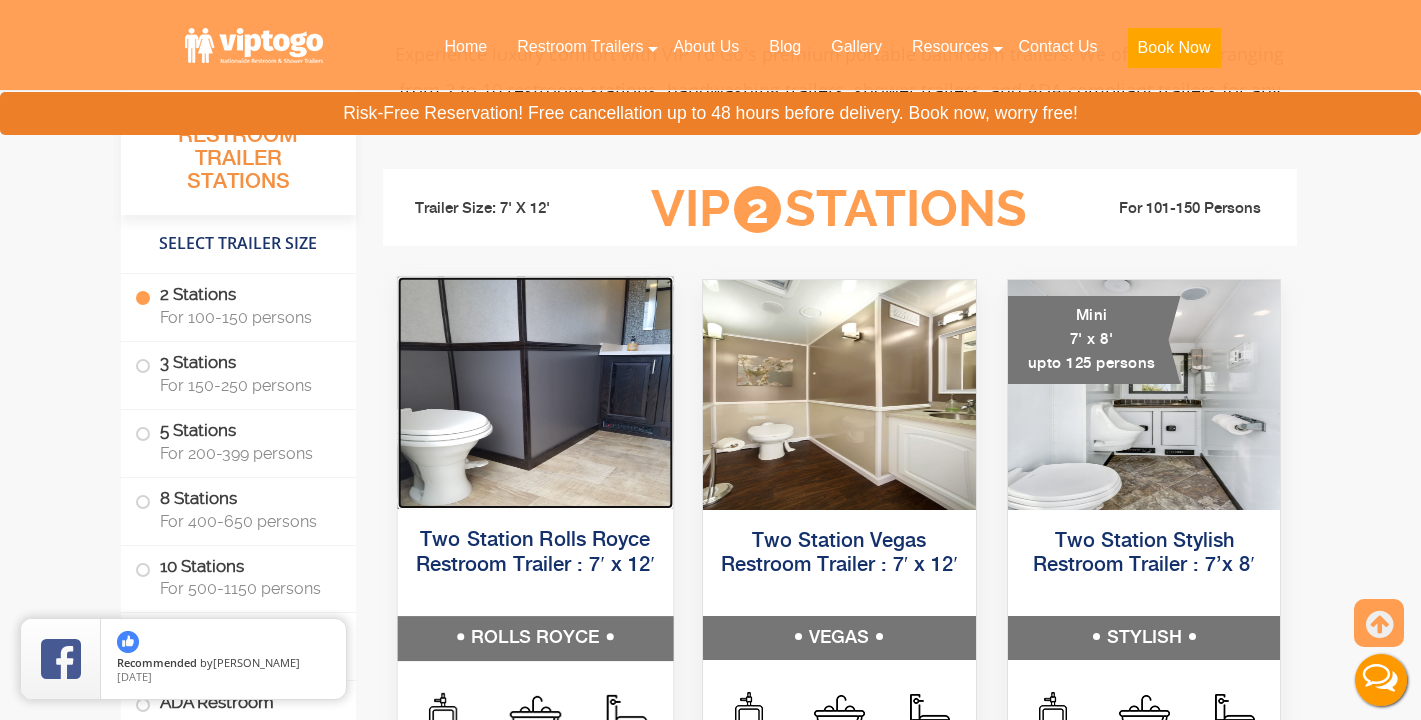 click at bounding box center (534, 393) 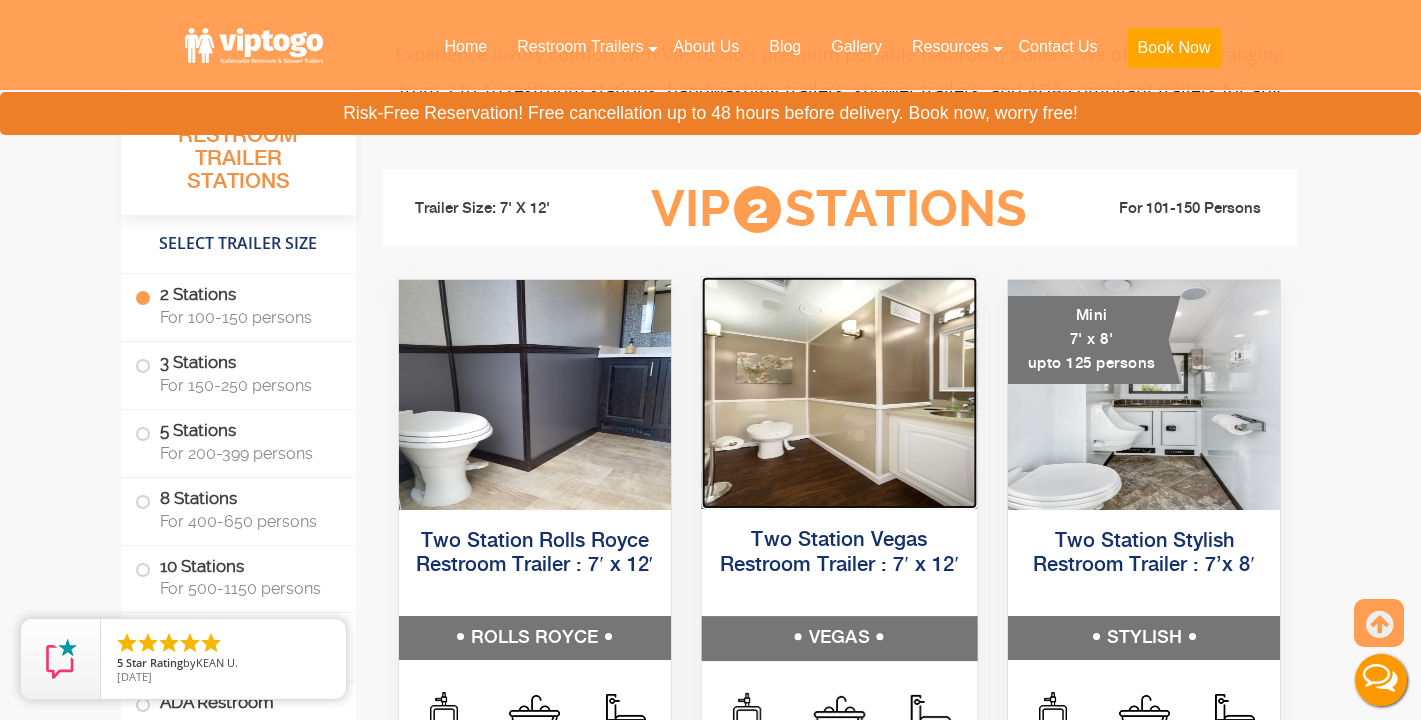 click at bounding box center (839, 393) 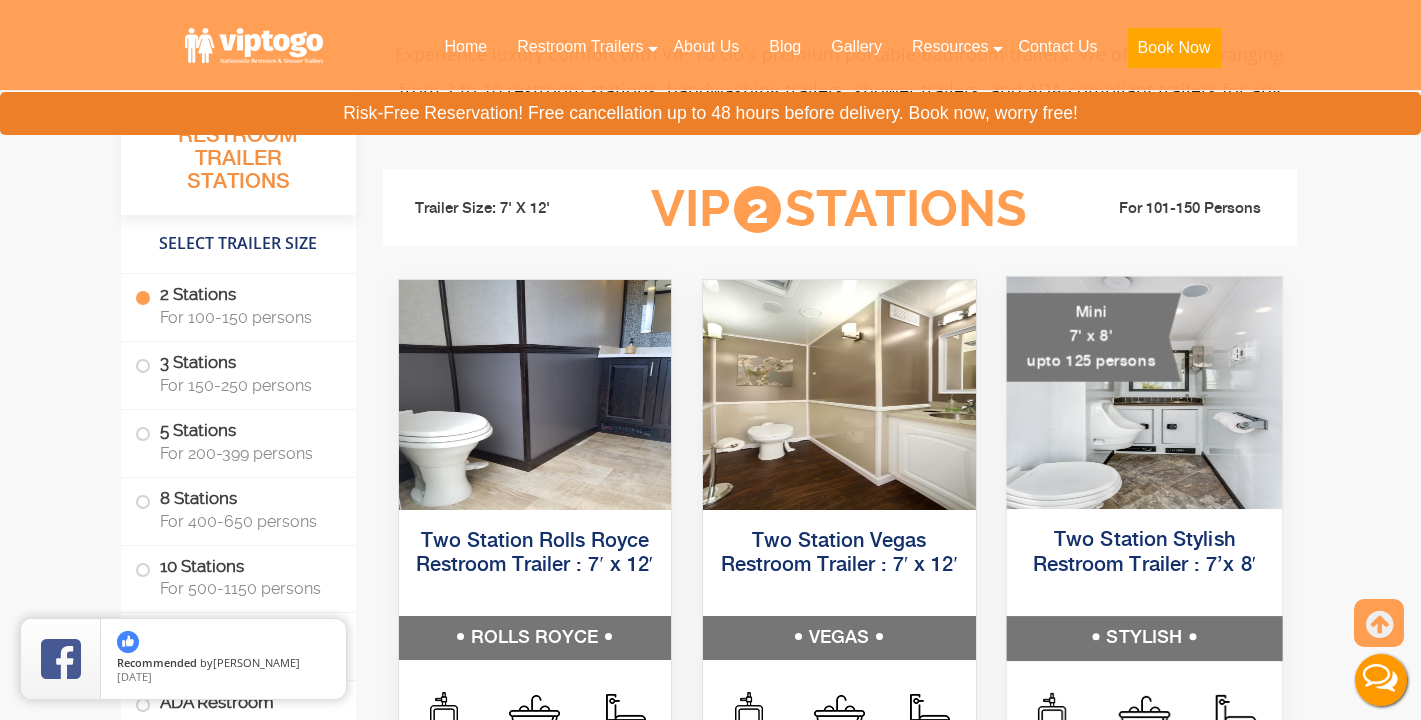 click on "Mini  7' x 8' upto 125 persons" at bounding box center (1093, 337) 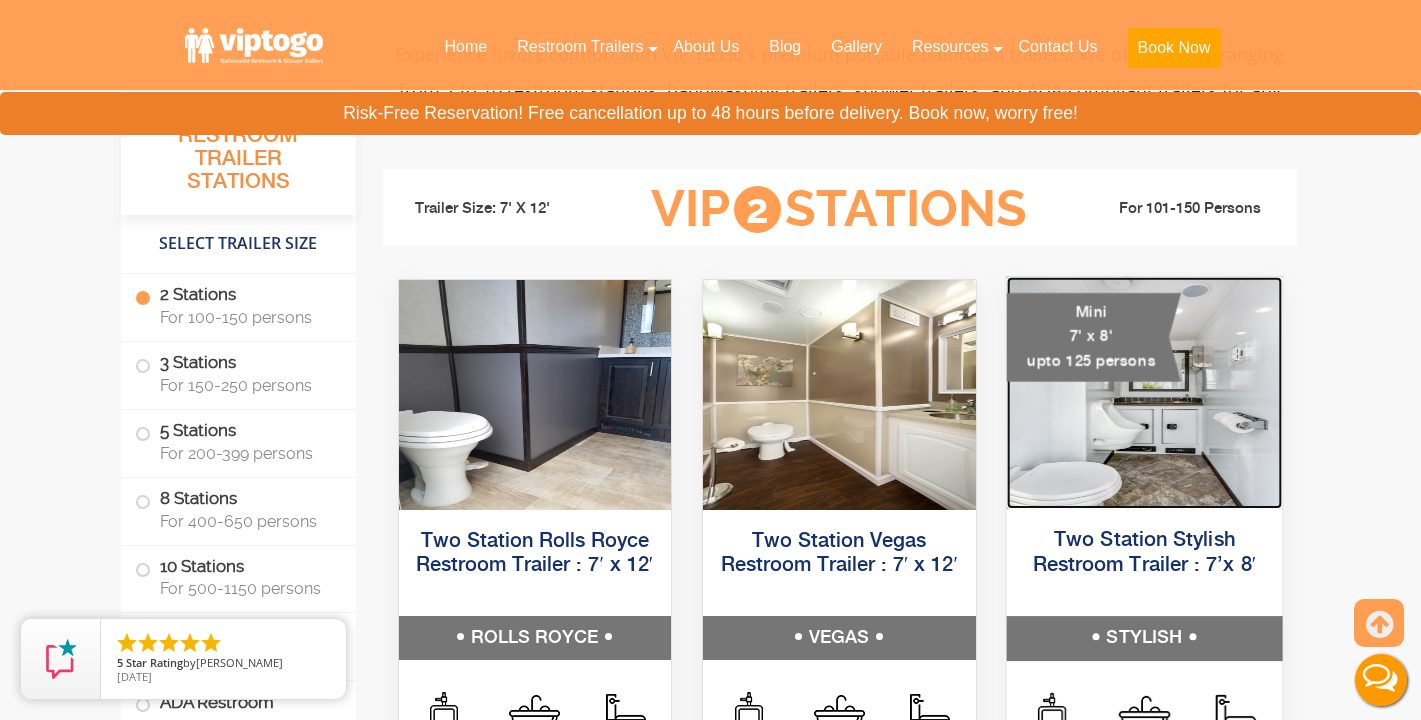 click at bounding box center [1143, 393] 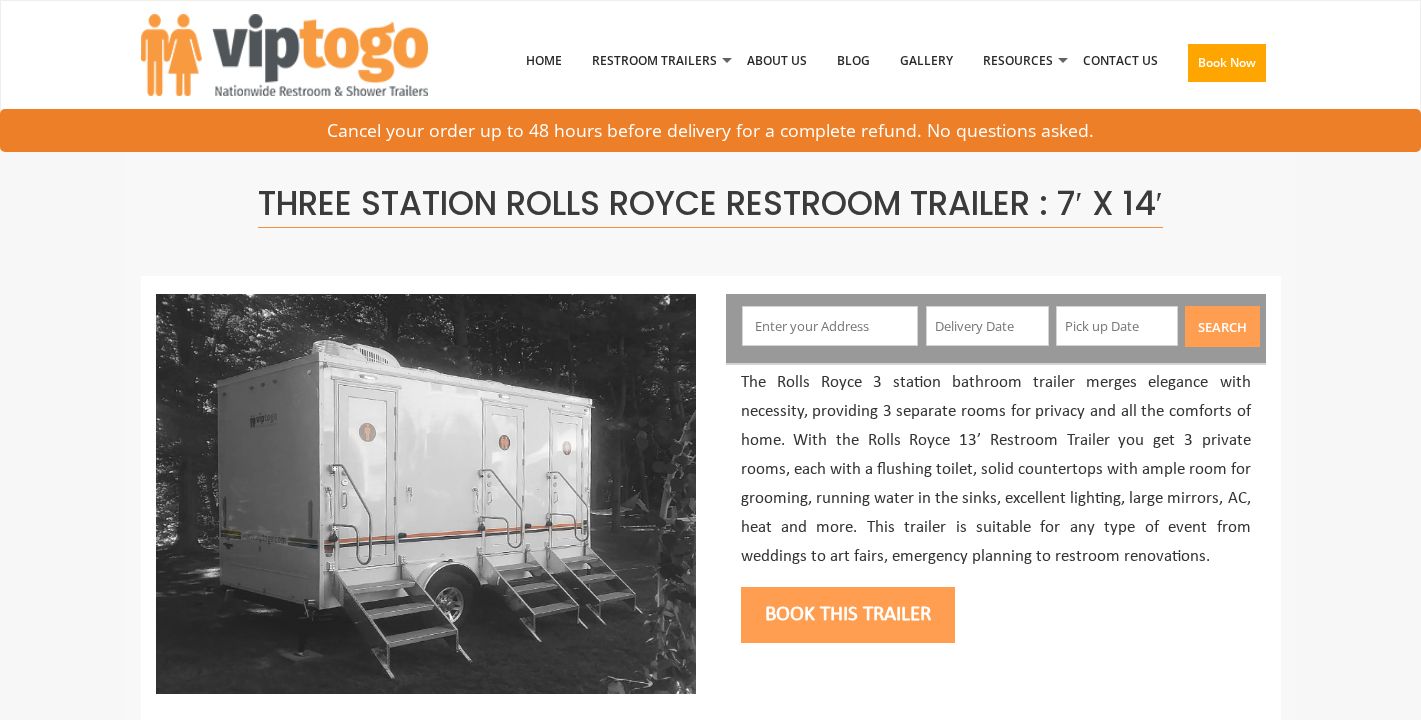 scroll, scrollTop: 0, scrollLeft: 0, axis: both 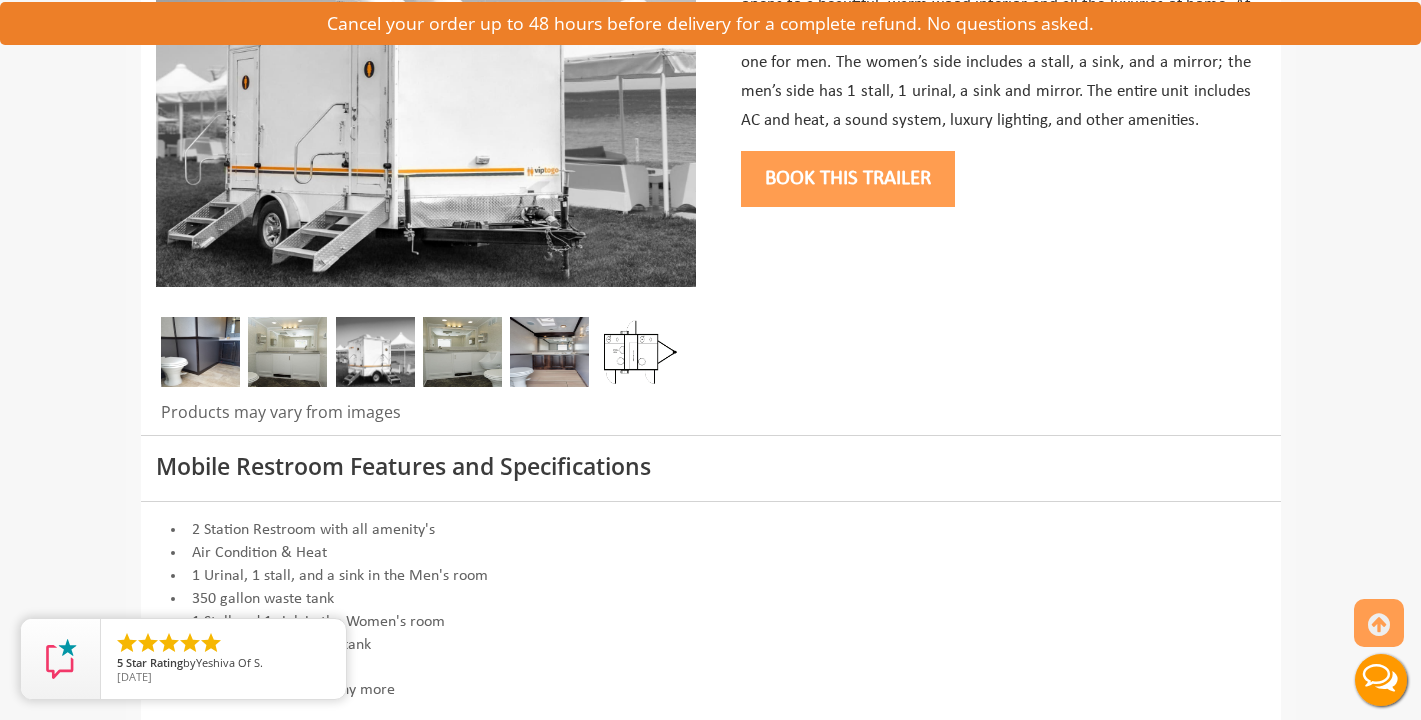 click at bounding box center [287, 352] 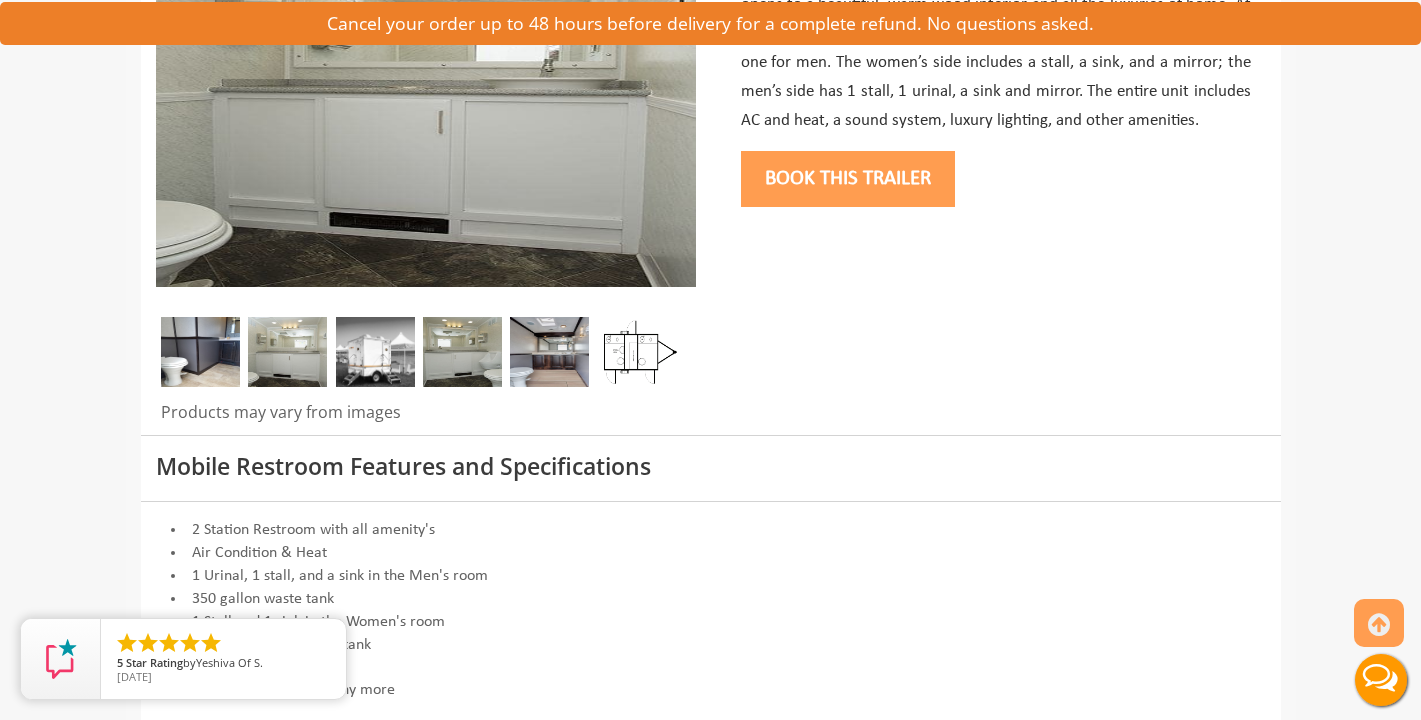 click at bounding box center [375, 352] 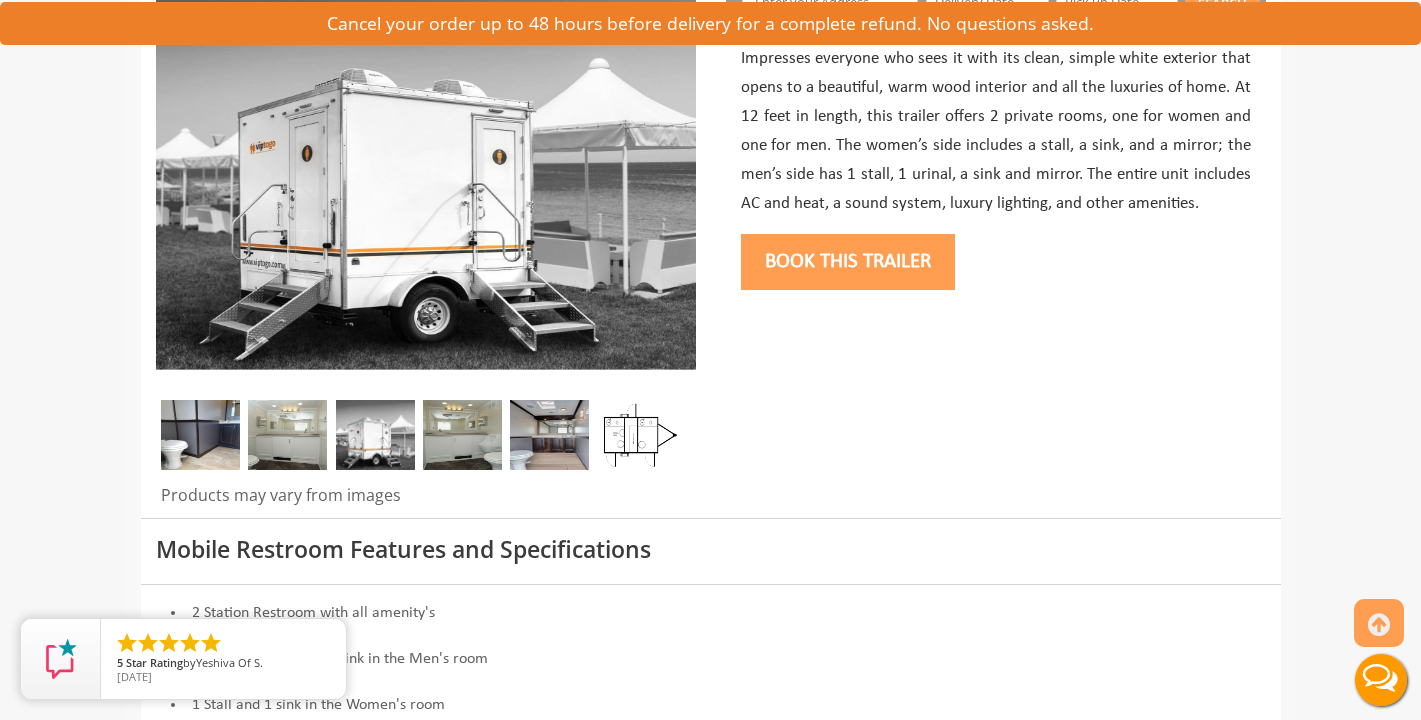 scroll, scrollTop: 323, scrollLeft: 0, axis: vertical 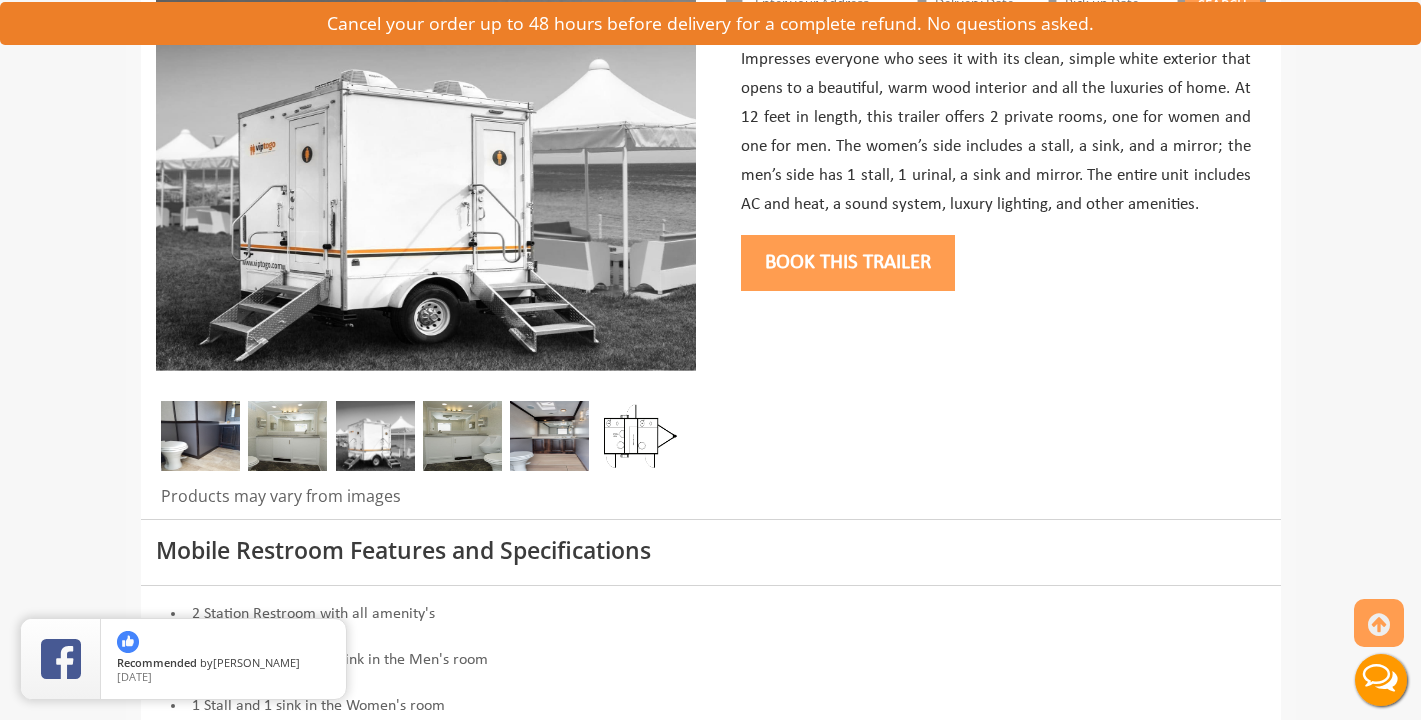 click at bounding box center [462, 436] 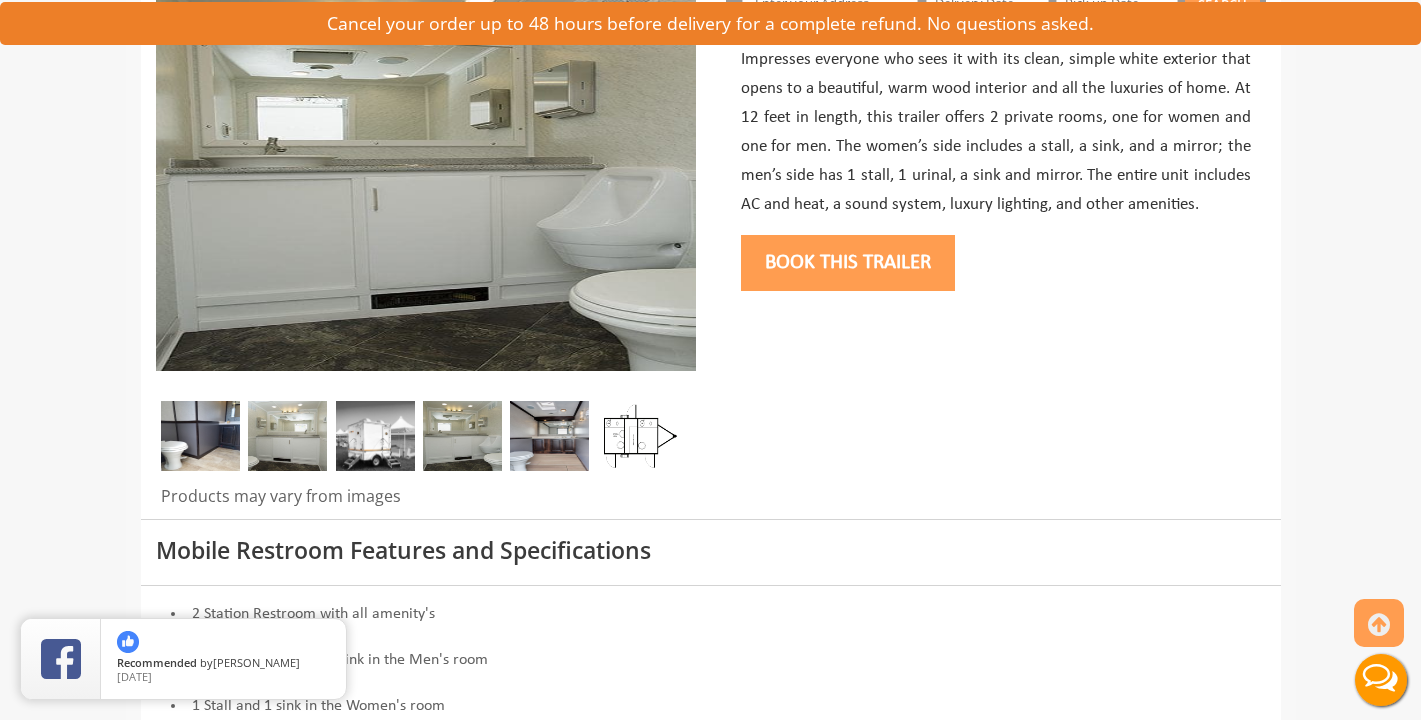 click at bounding box center [549, 436] 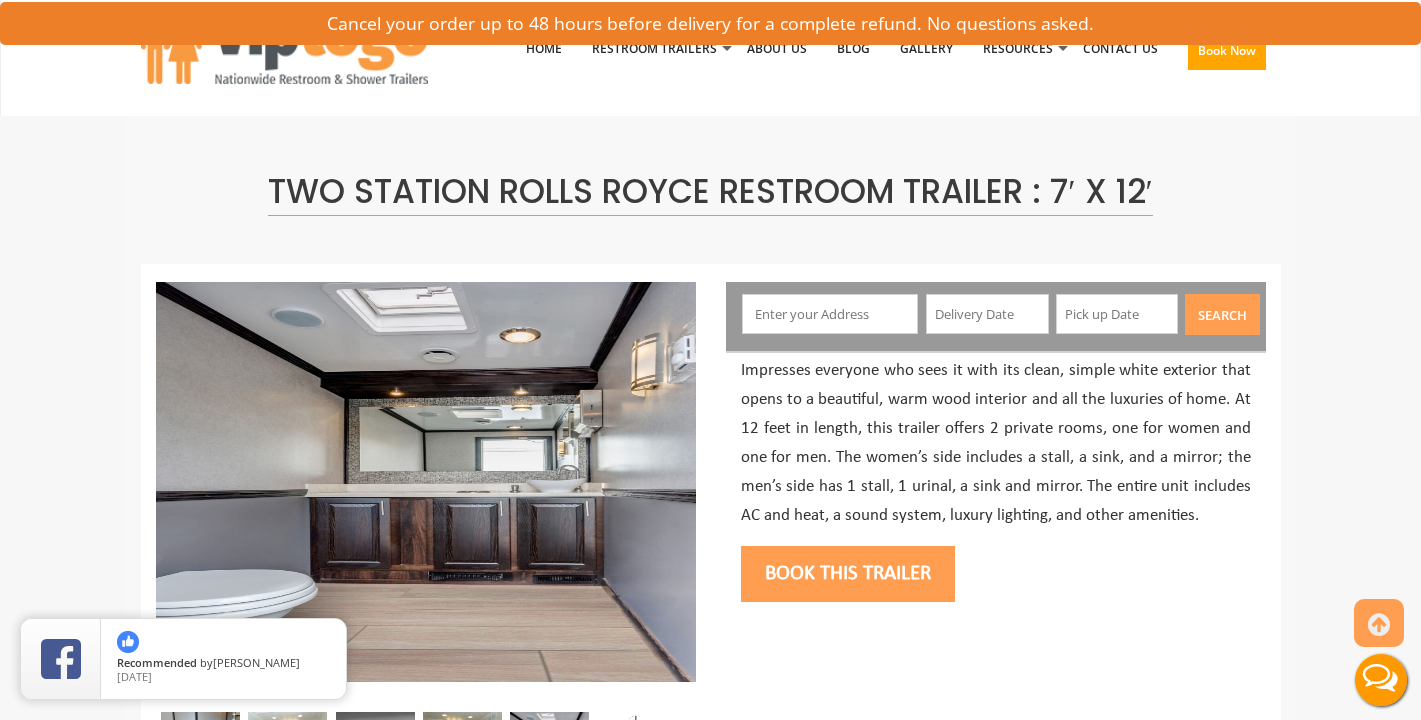 scroll, scrollTop: 0, scrollLeft: 0, axis: both 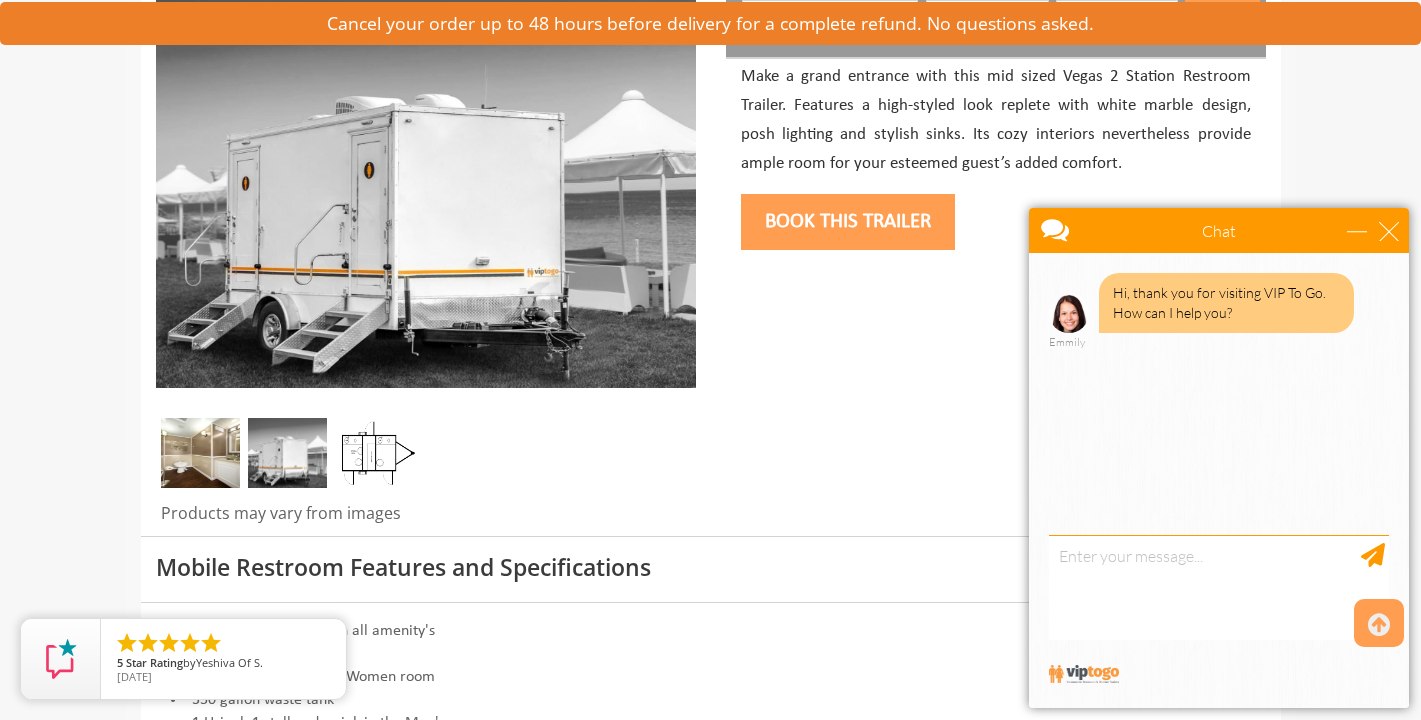 click at bounding box center (287, 453) 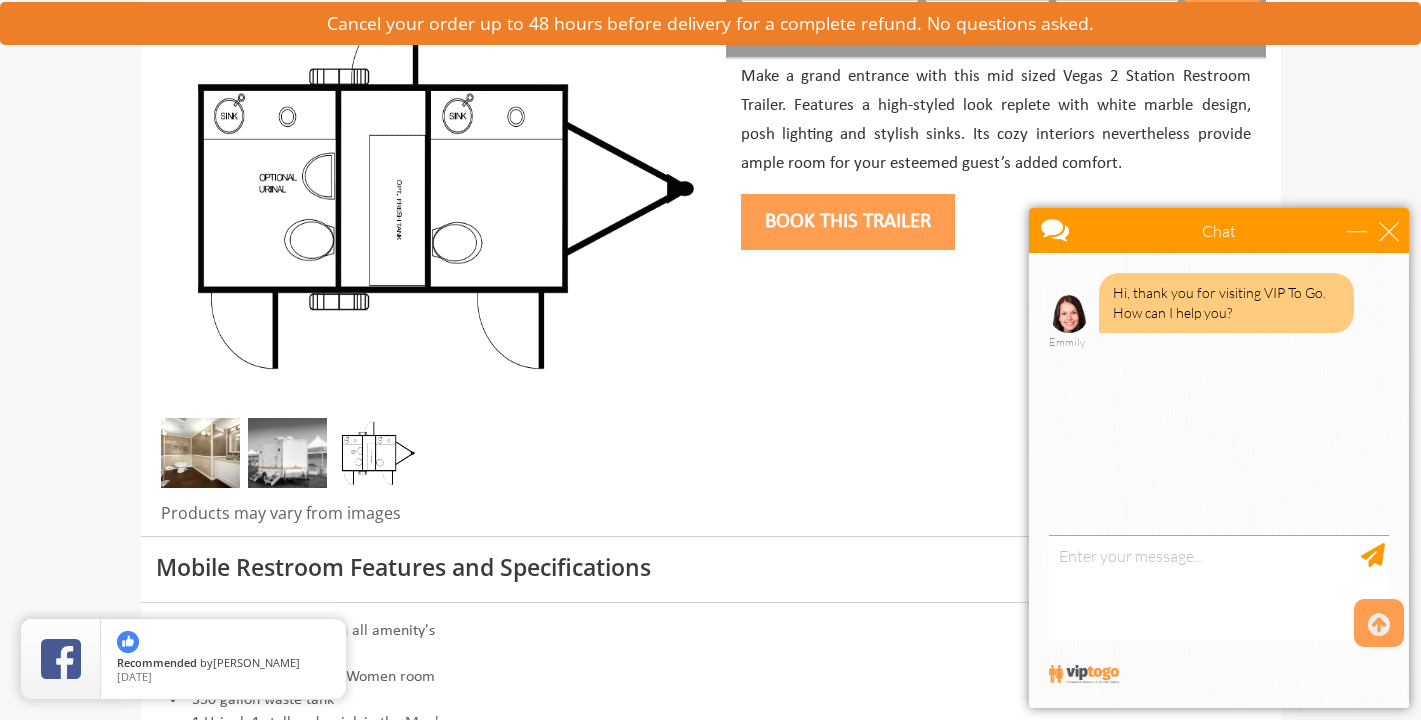 click at bounding box center [287, 453] 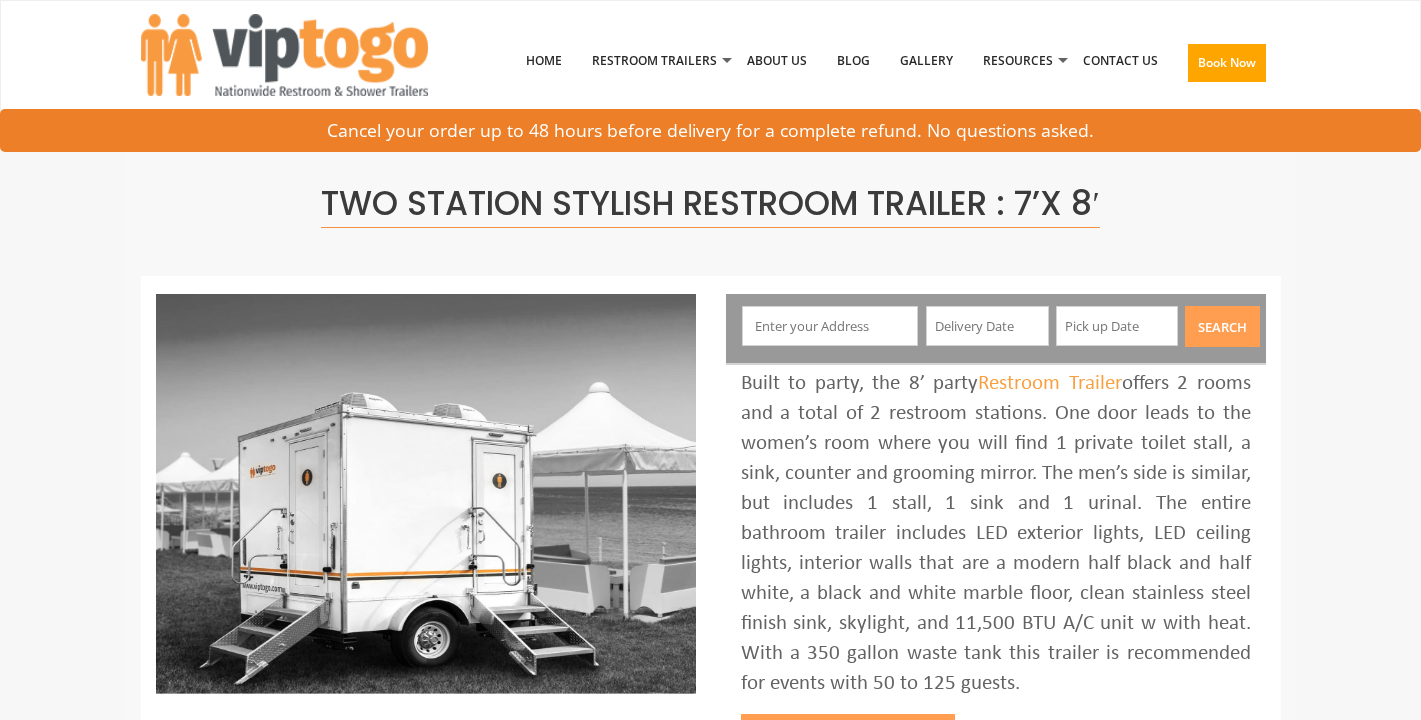 scroll, scrollTop: 0, scrollLeft: 0, axis: both 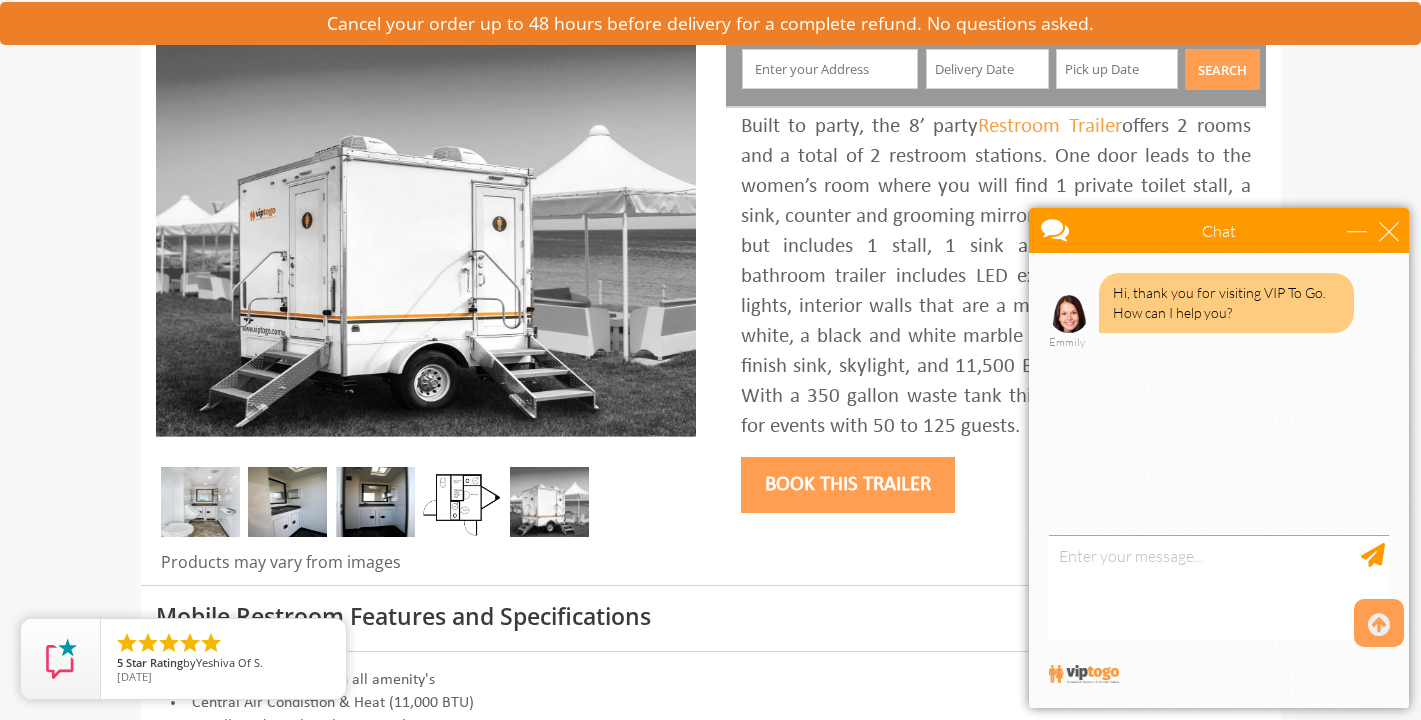 click at bounding box center [462, 502] 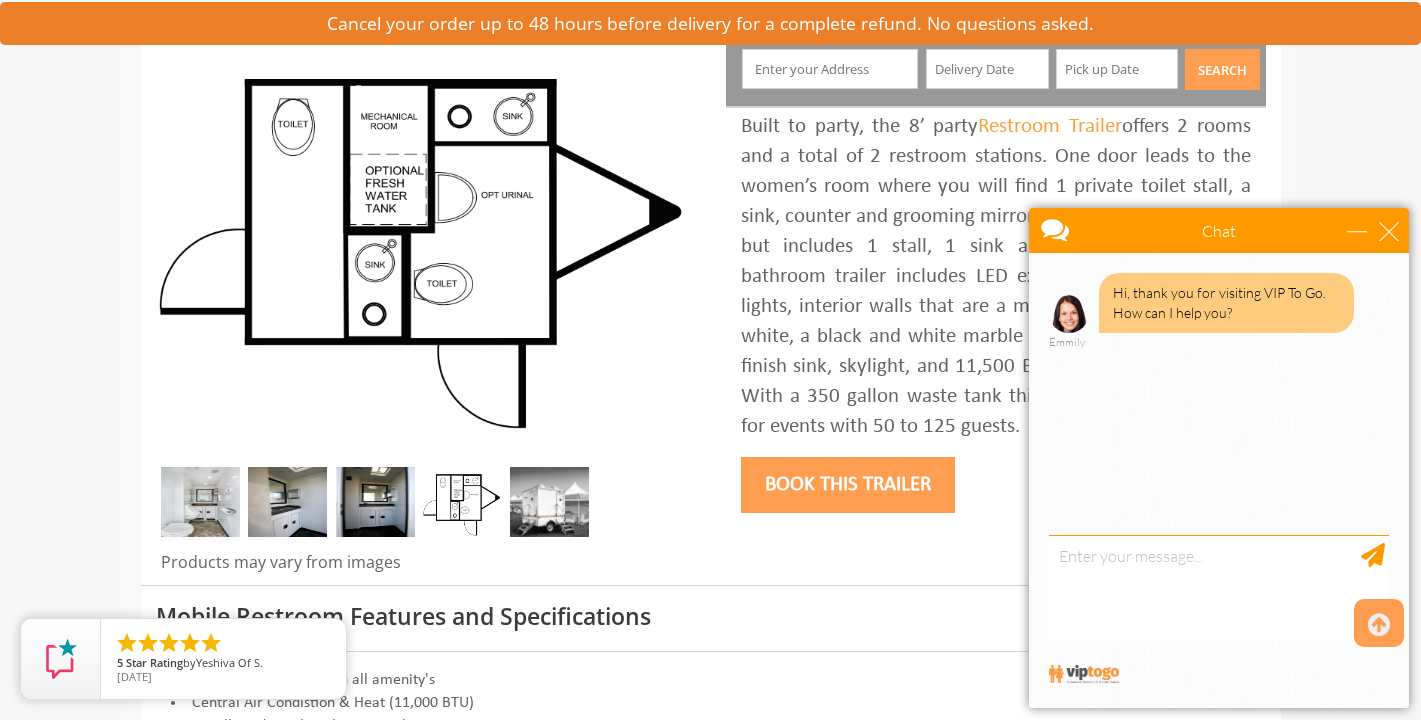 click at bounding box center [549, 502] 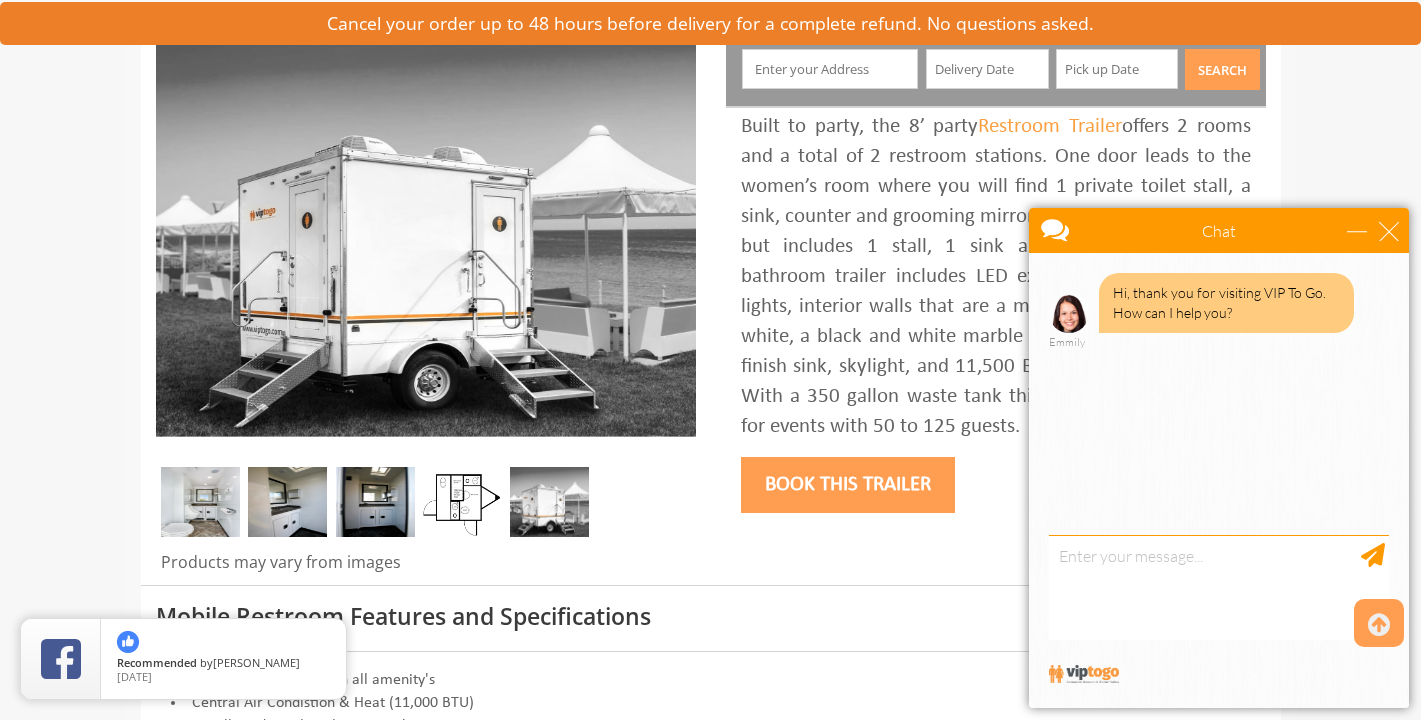 click at bounding box center (200, 502) 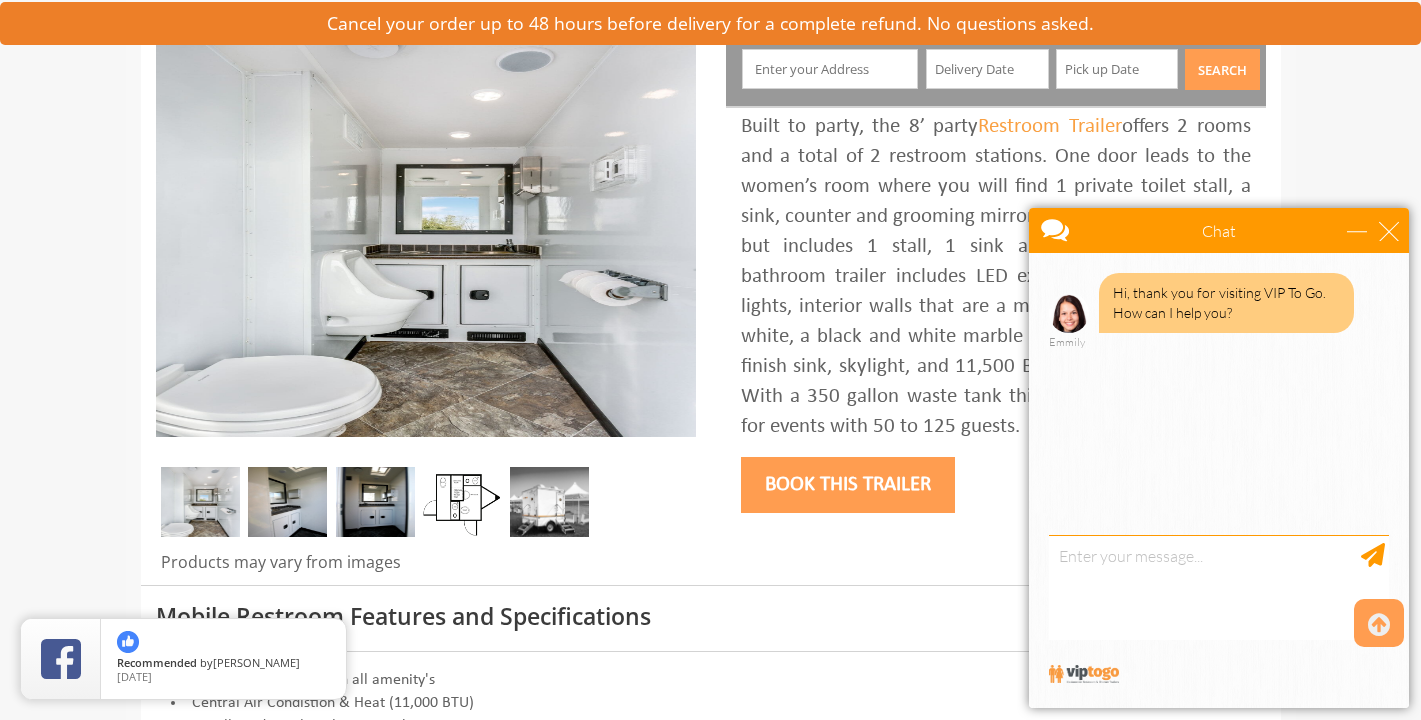 click at bounding box center [287, 502] 